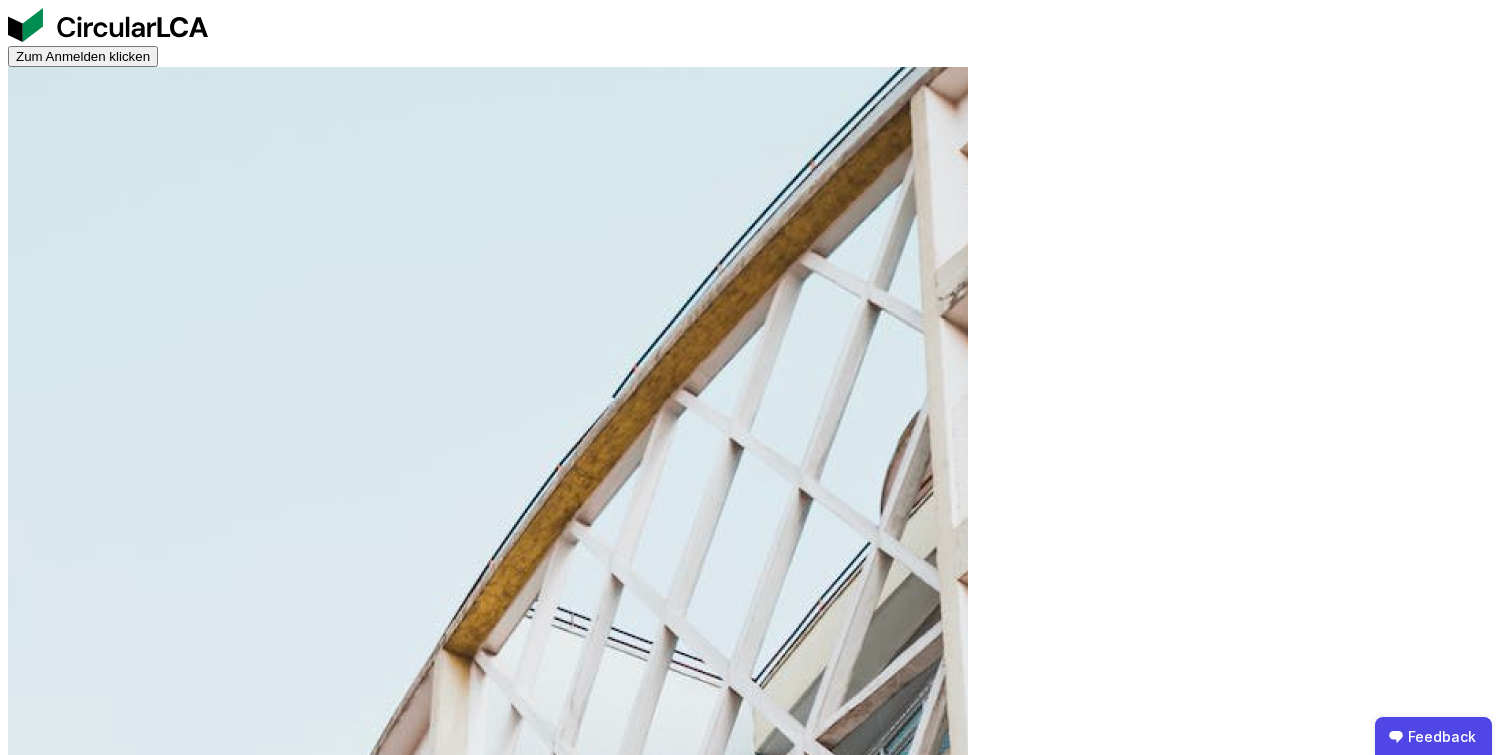 scroll, scrollTop: 0, scrollLeft: 0, axis: both 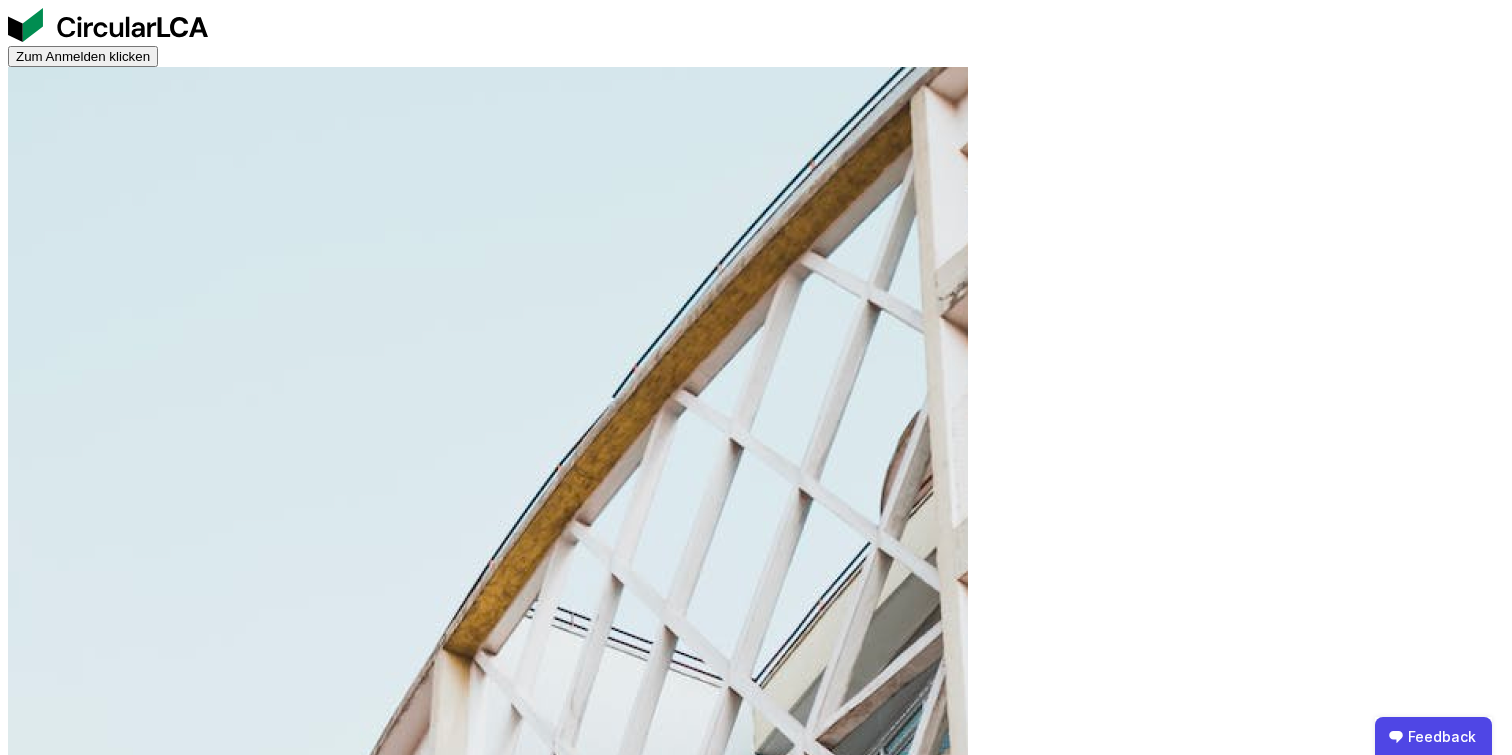 click on "Zum Anmelden klicken" at bounding box center [83, 56] 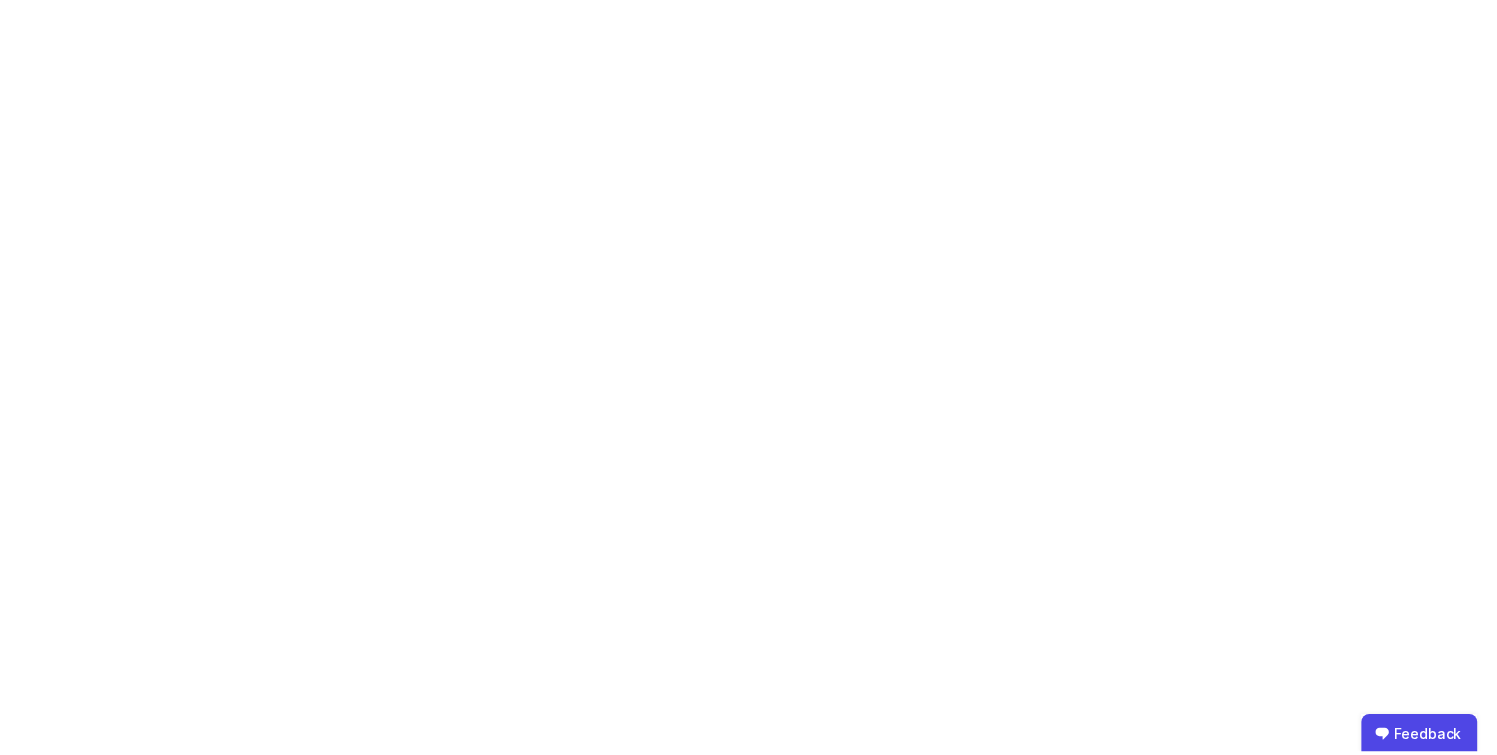 scroll, scrollTop: 0, scrollLeft: 0, axis: both 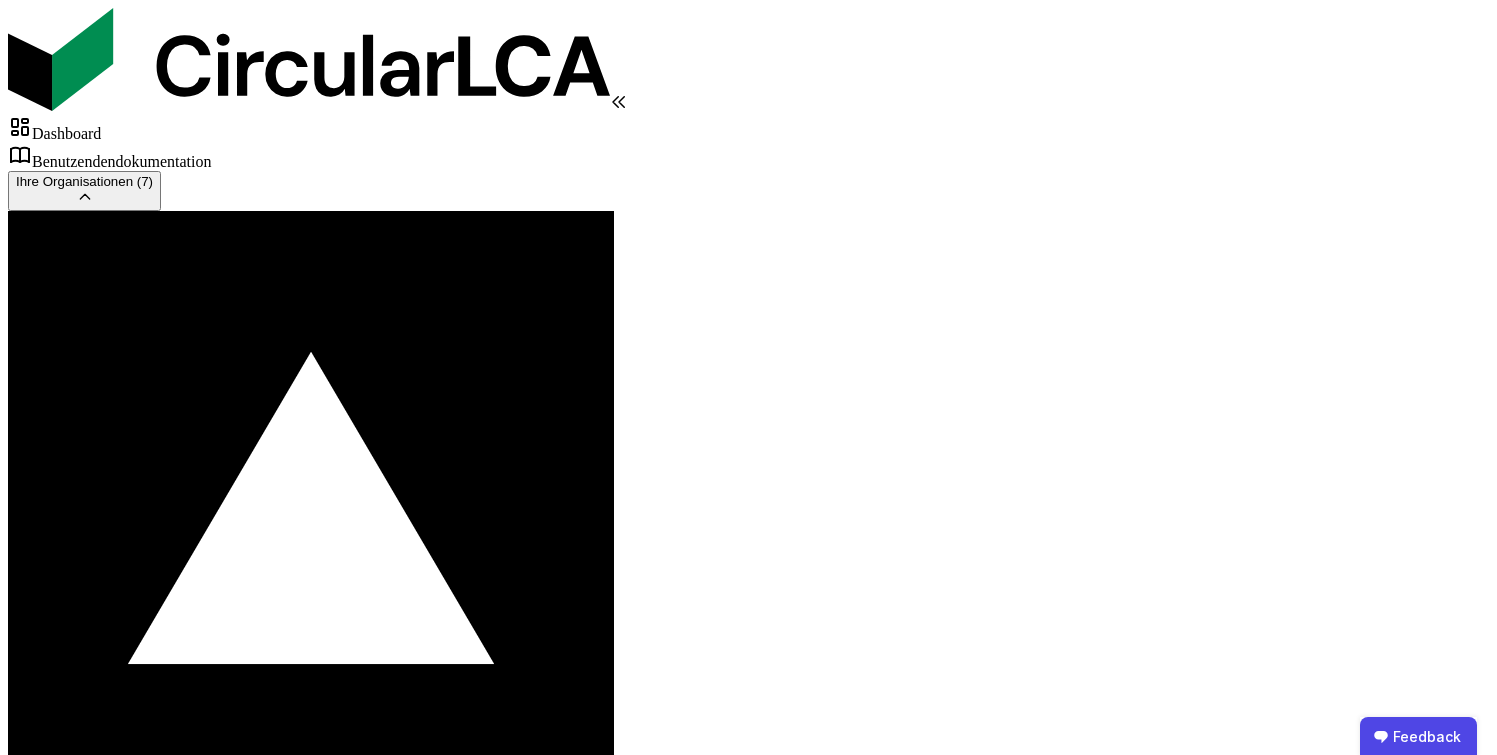 click at bounding box center (15, 865) 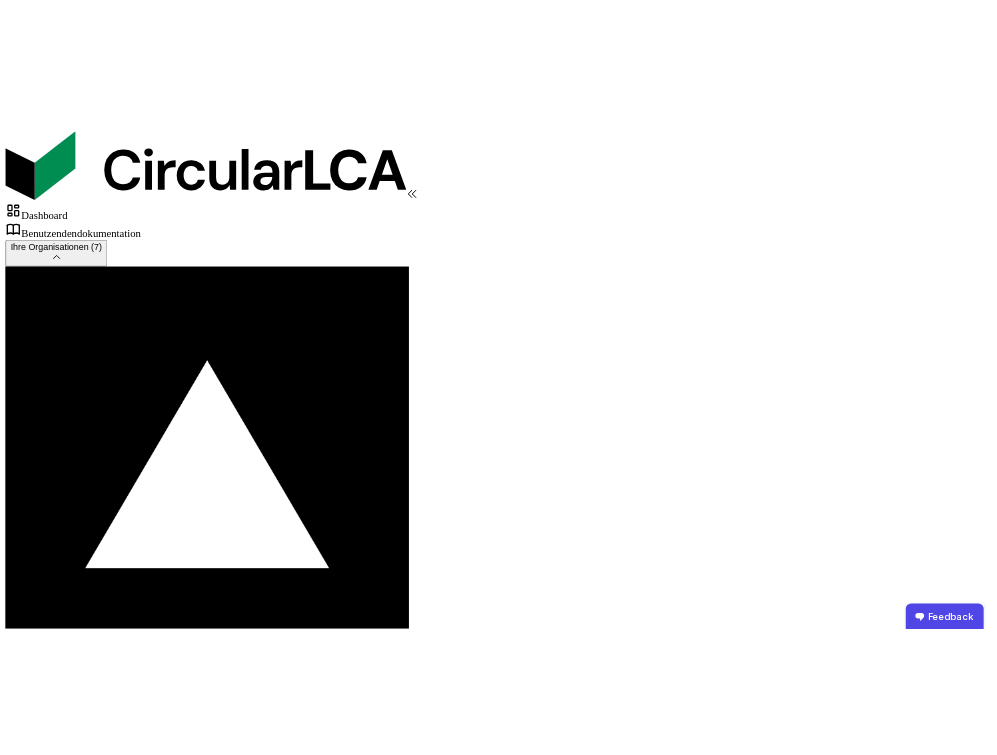 scroll, scrollTop: 14, scrollLeft: 0, axis: vertical 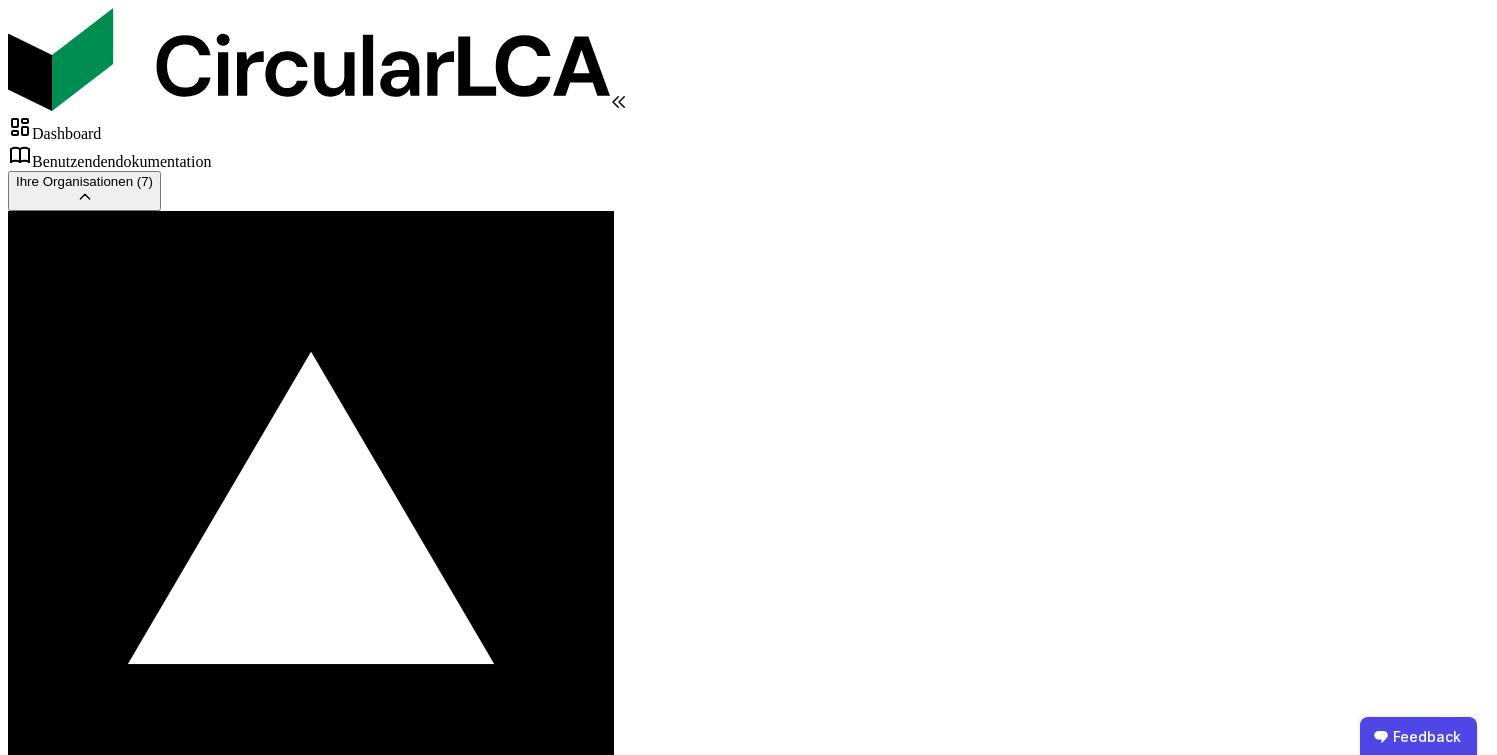 click at bounding box center (15, 1080) 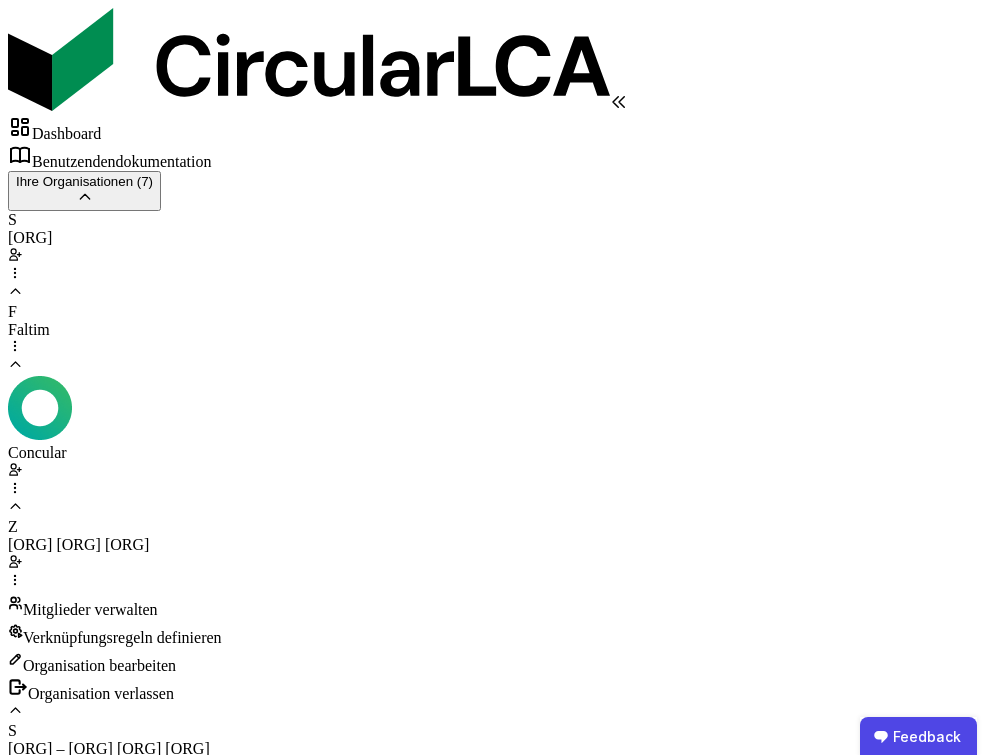 scroll, scrollTop: 0, scrollLeft: 0, axis: both 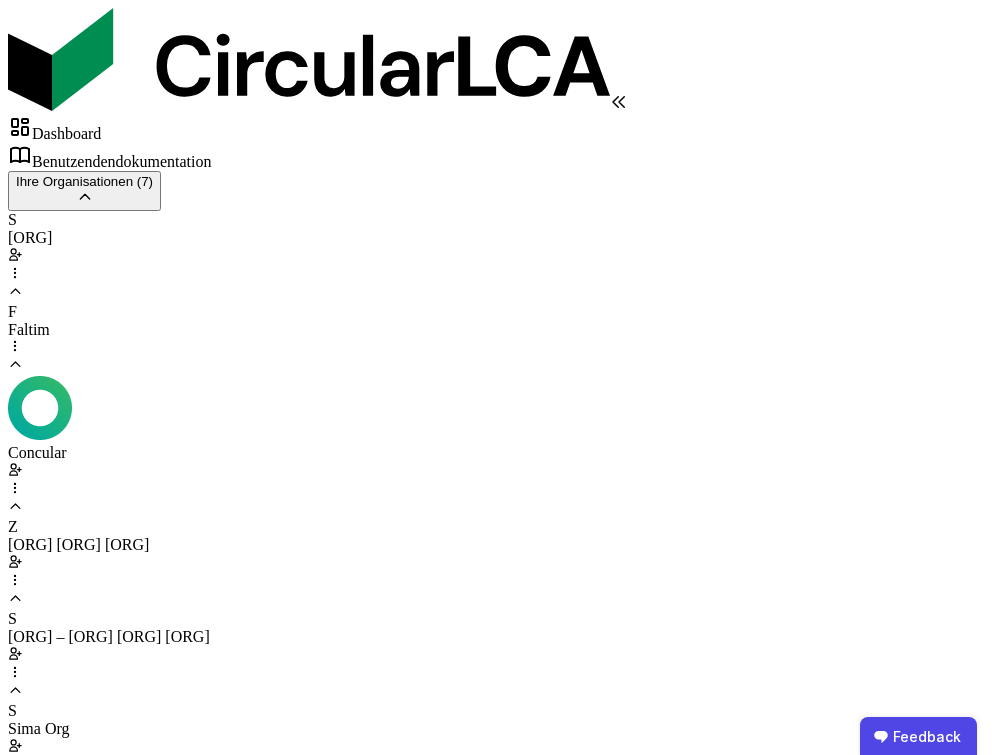 click at bounding box center [15, 580] 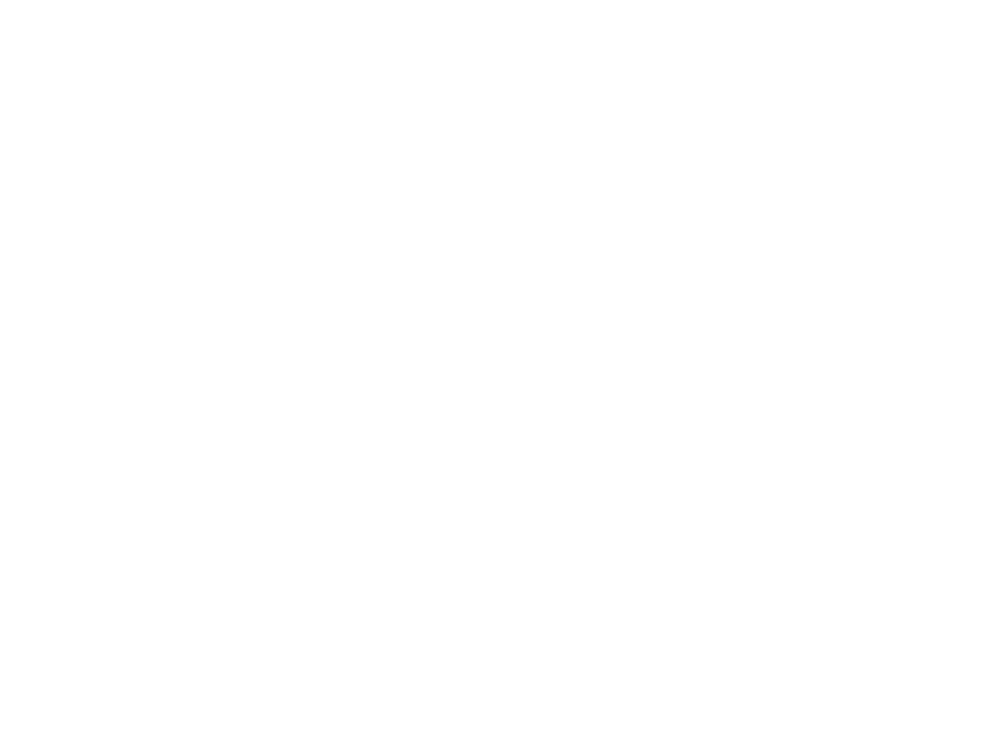 scroll, scrollTop: 0, scrollLeft: 0, axis: both 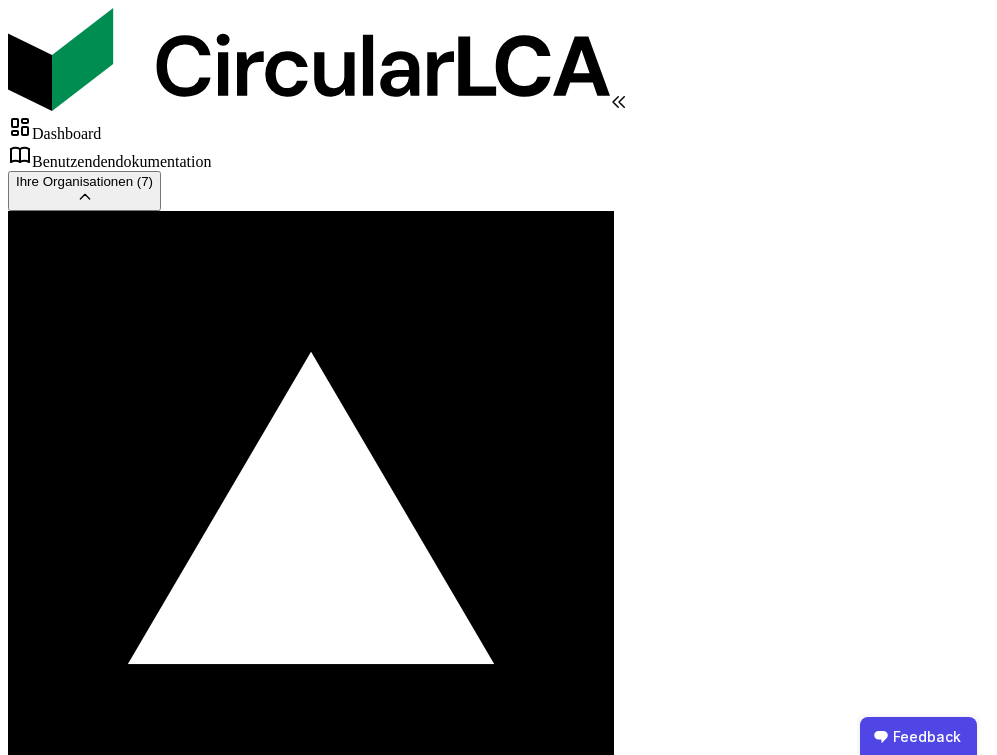 click at bounding box center [15, 938] 